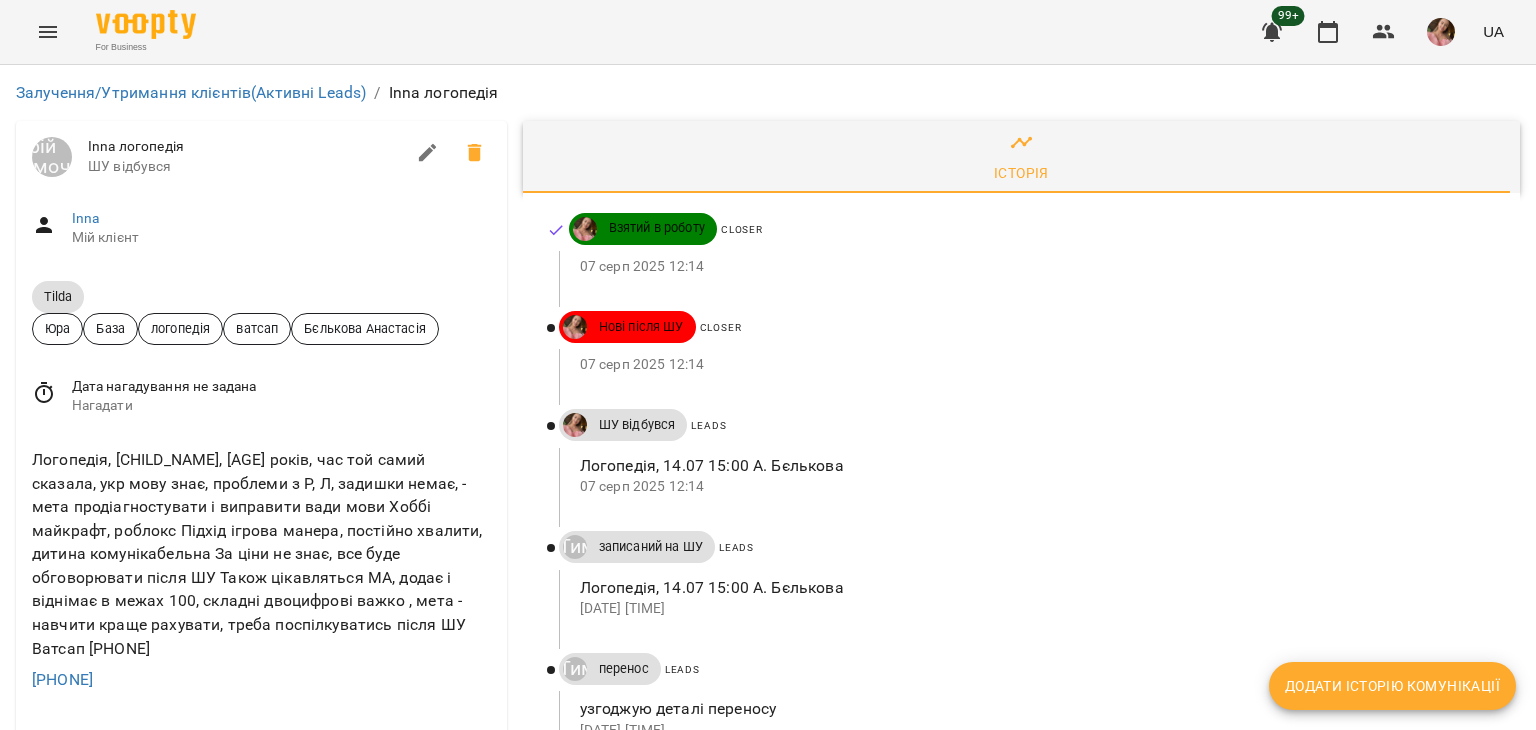 scroll, scrollTop: 0, scrollLeft: 0, axis: both 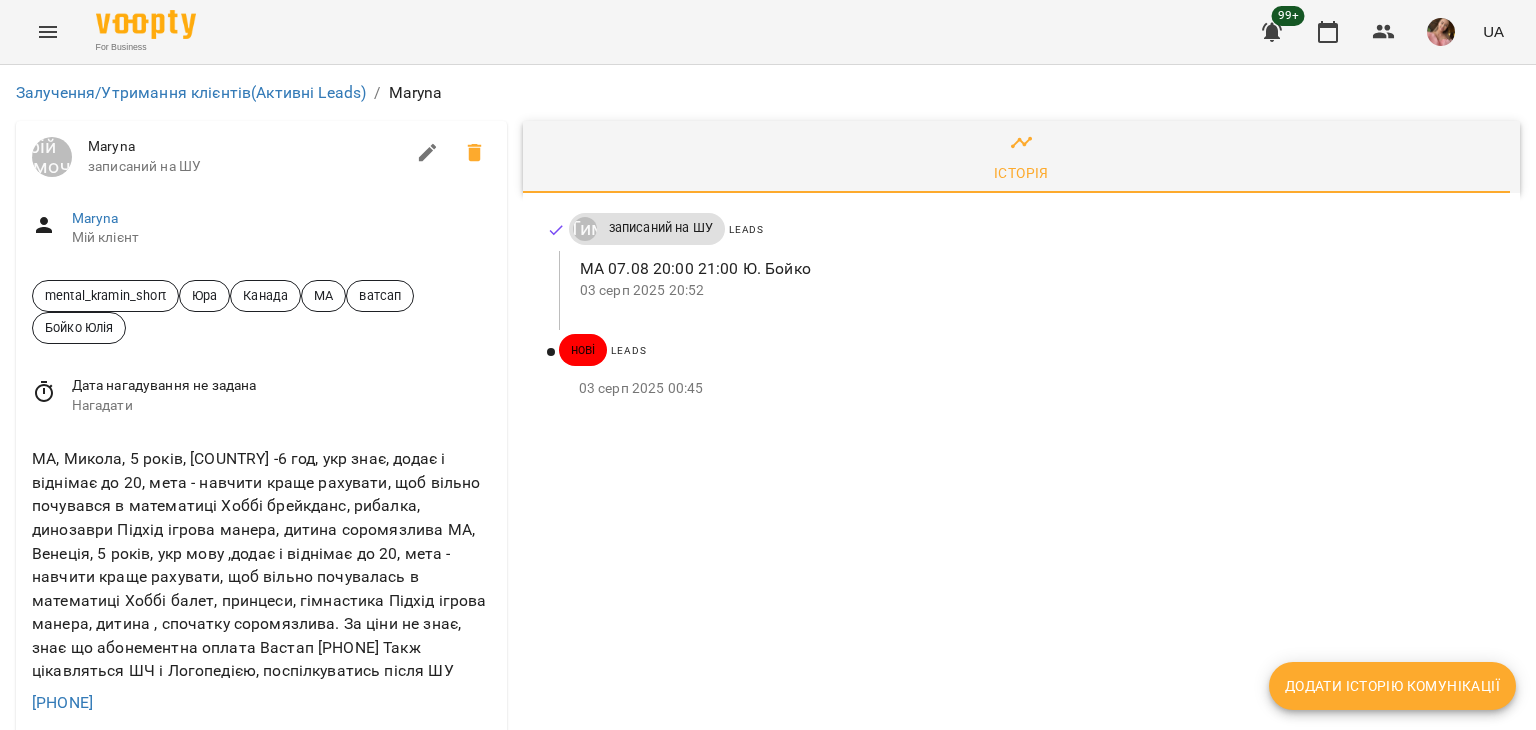 drag, startPoint x: 164, startPoint y: 597, endPoint x: 0, endPoint y: 588, distance: 164.24677 